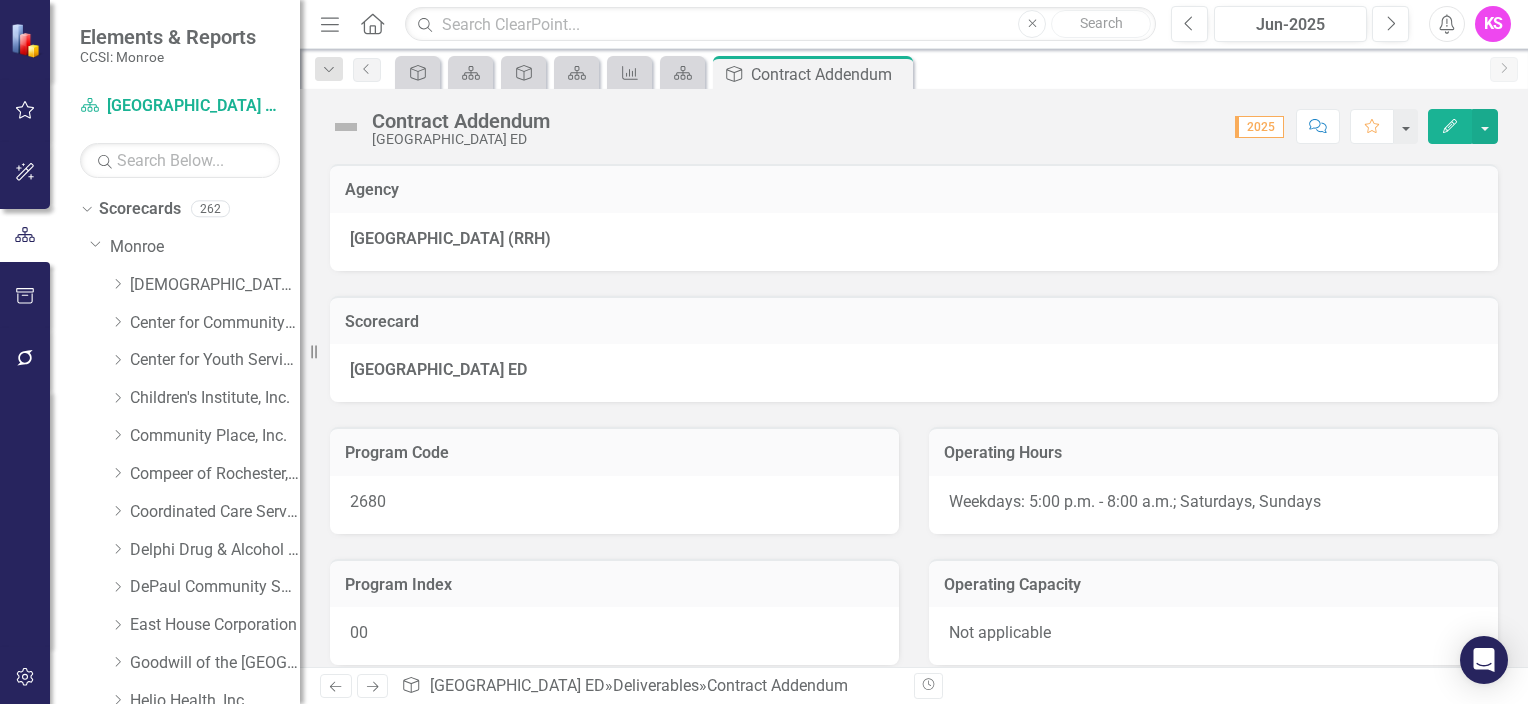scroll, scrollTop: 0, scrollLeft: 0, axis: both 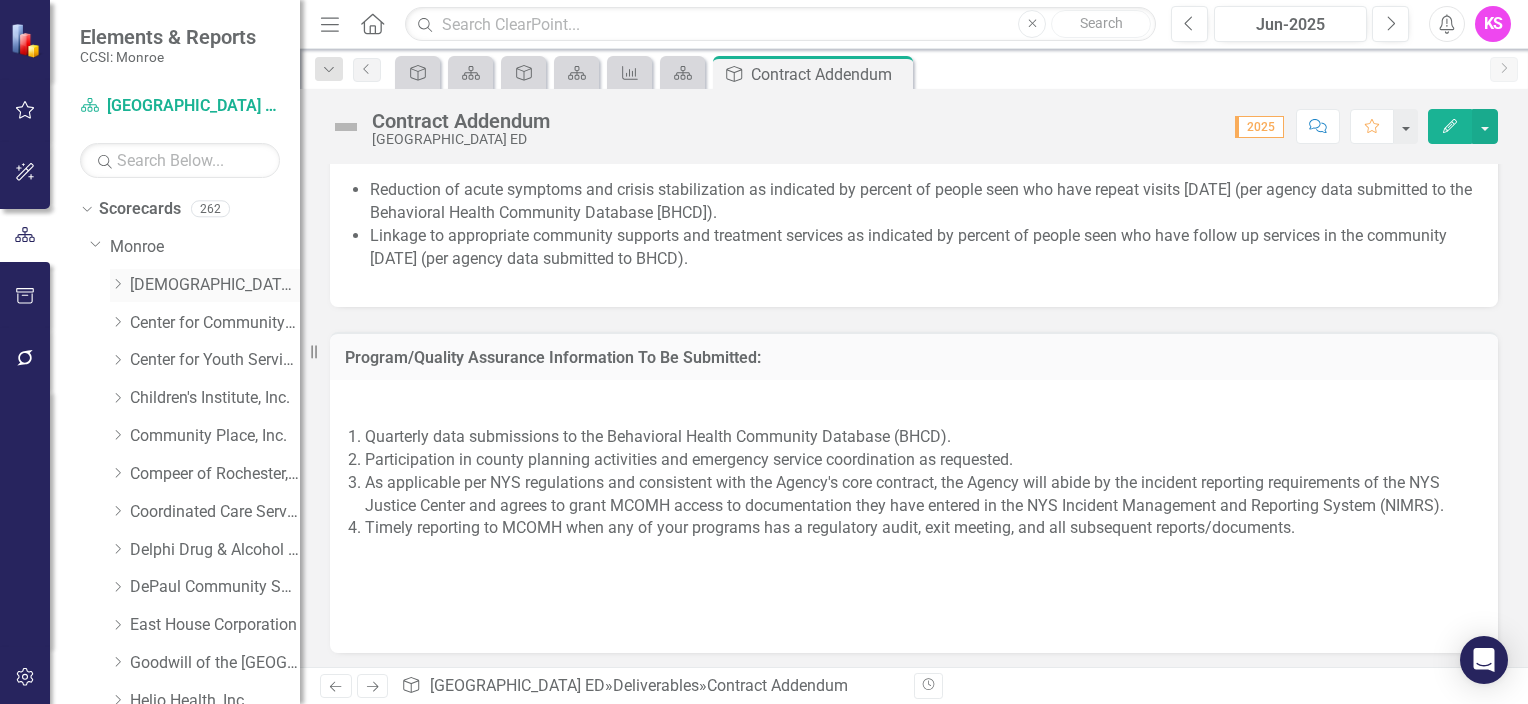 click on "Dropdown" 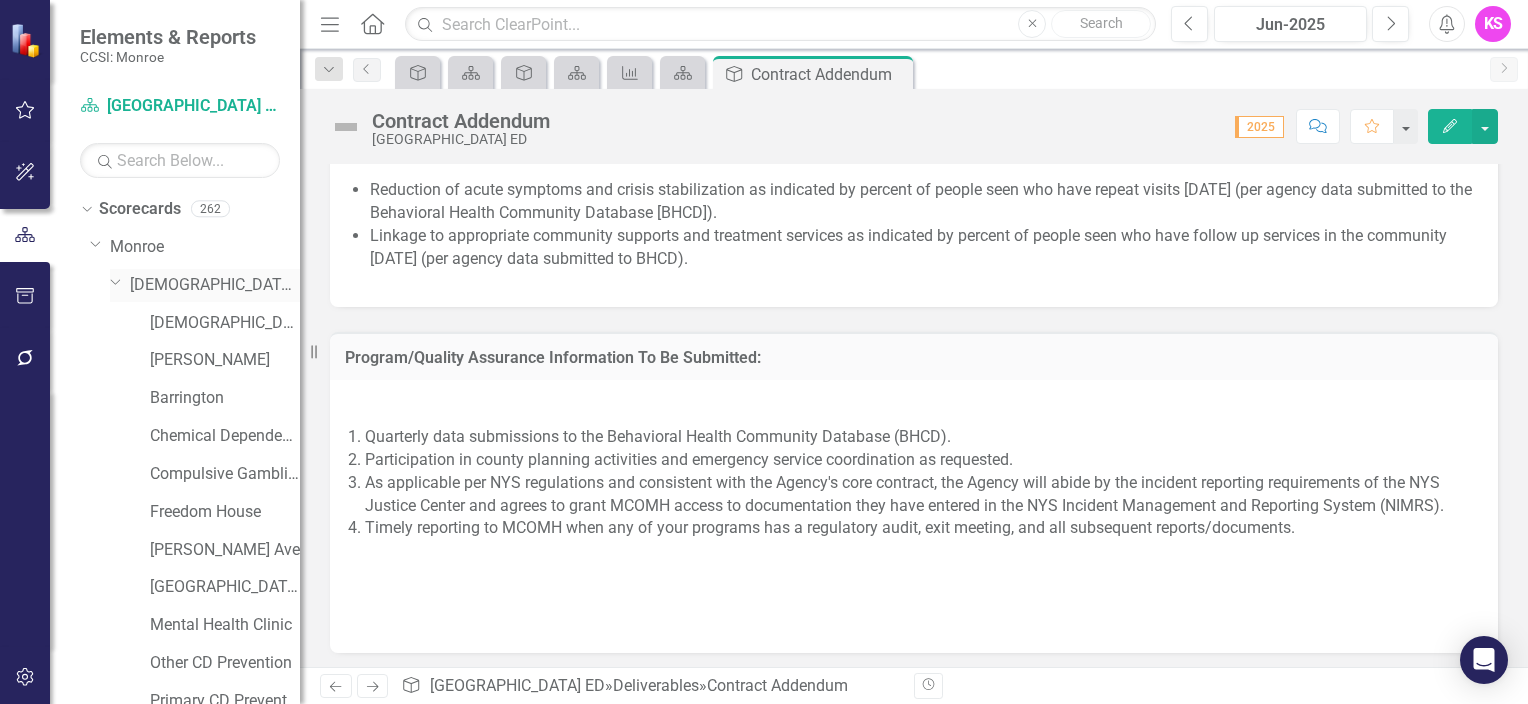 click on "[DEMOGRAPHIC_DATA] Charities Family & Community Services" at bounding box center [215, 285] 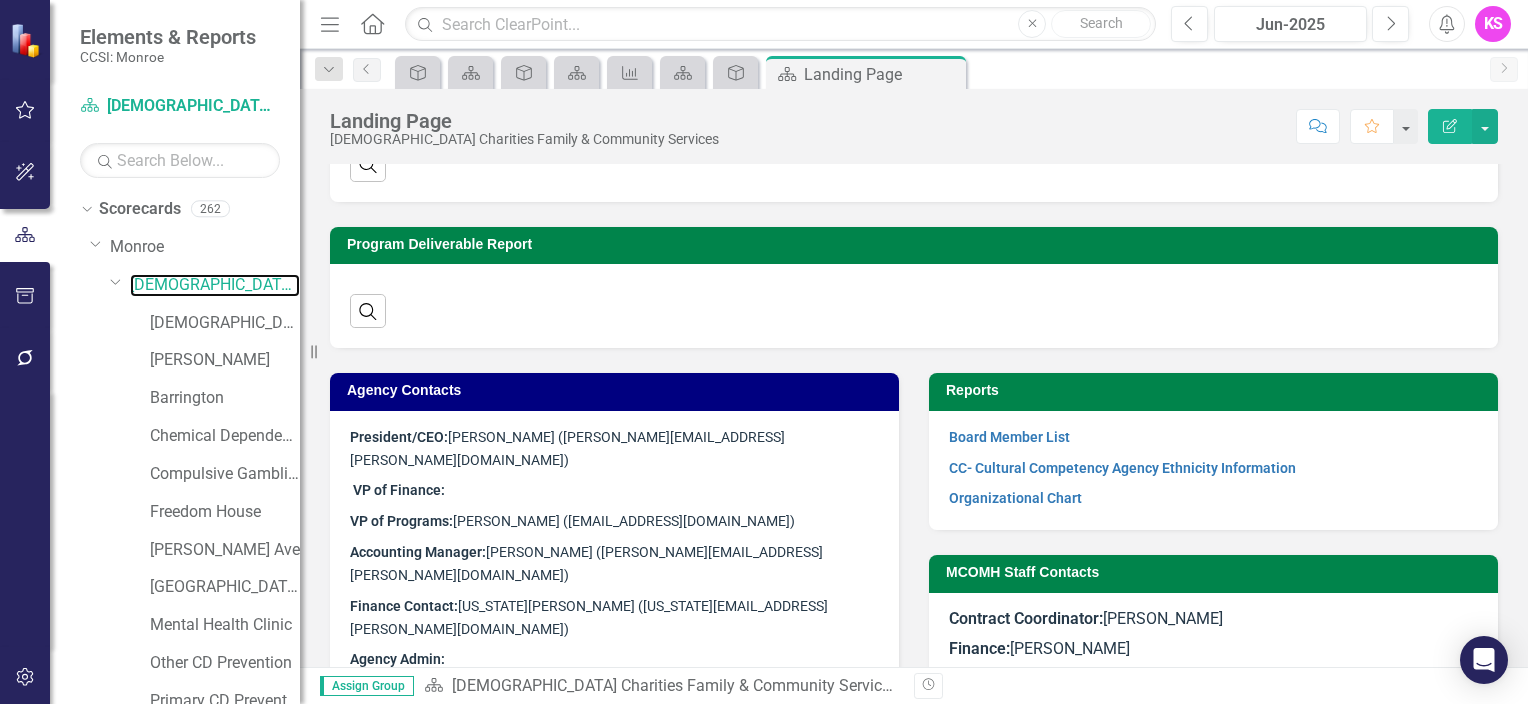 scroll, scrollTop: 500, scrollLeft: 0, axis: vertical 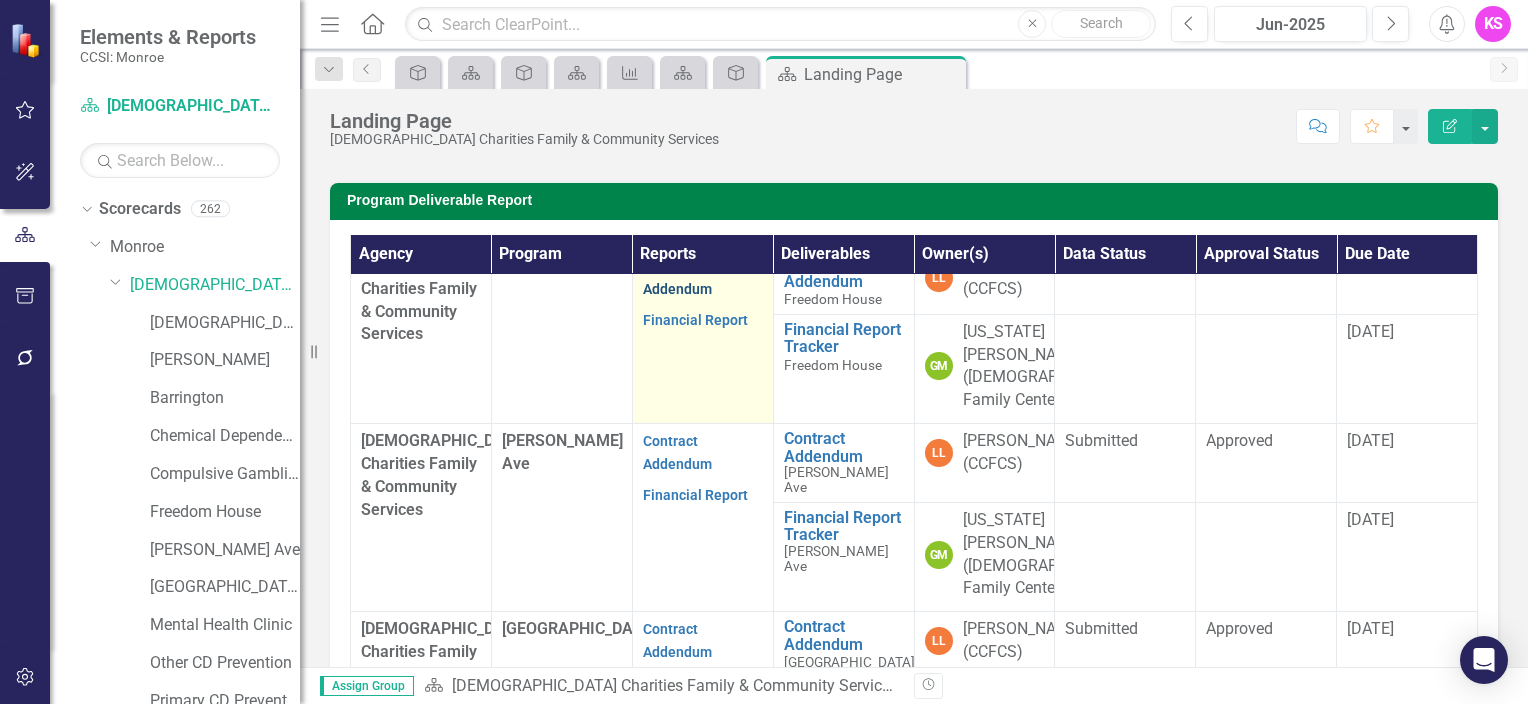 click on "Contract Addendum" at bounding box center (677, 277) 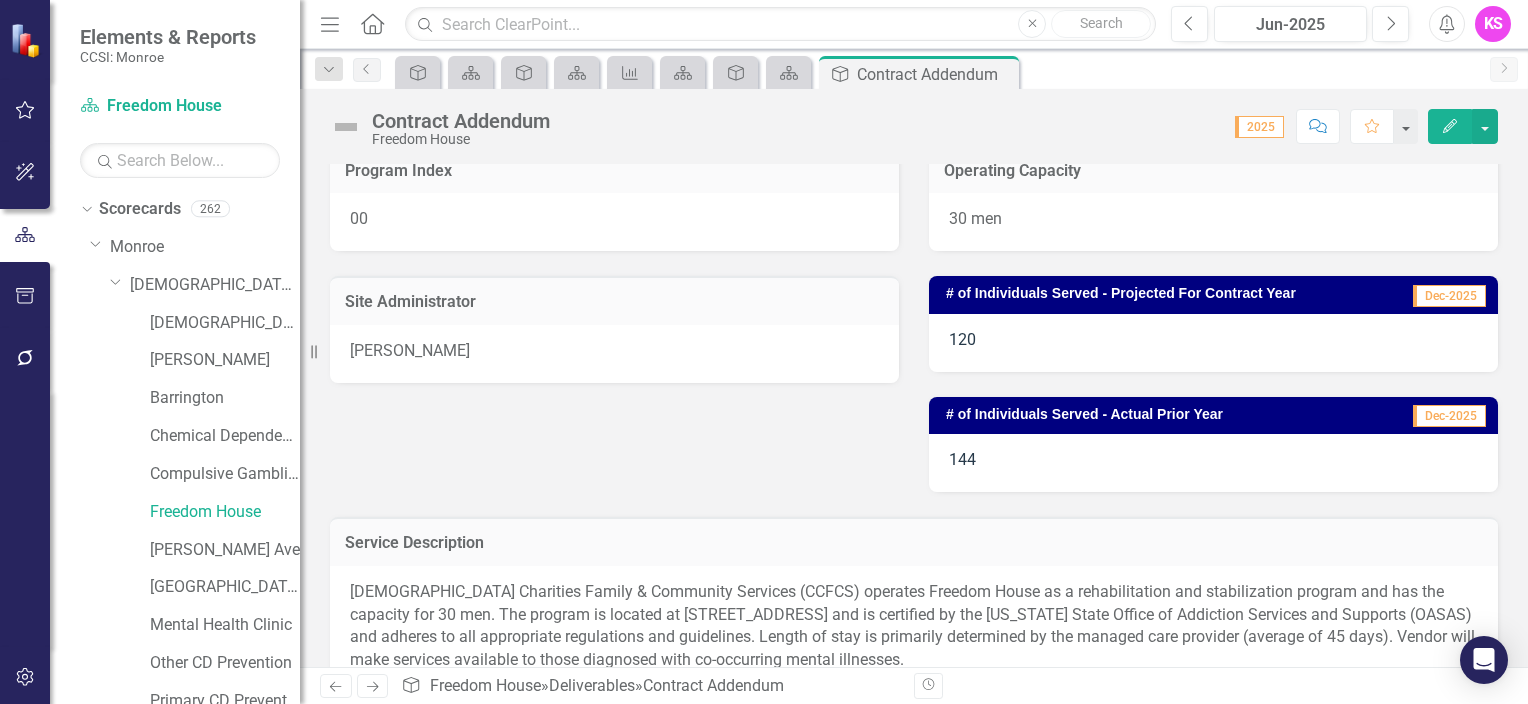 scroll, scrollTop: 500, scrollLeft: 0, axis: vertical 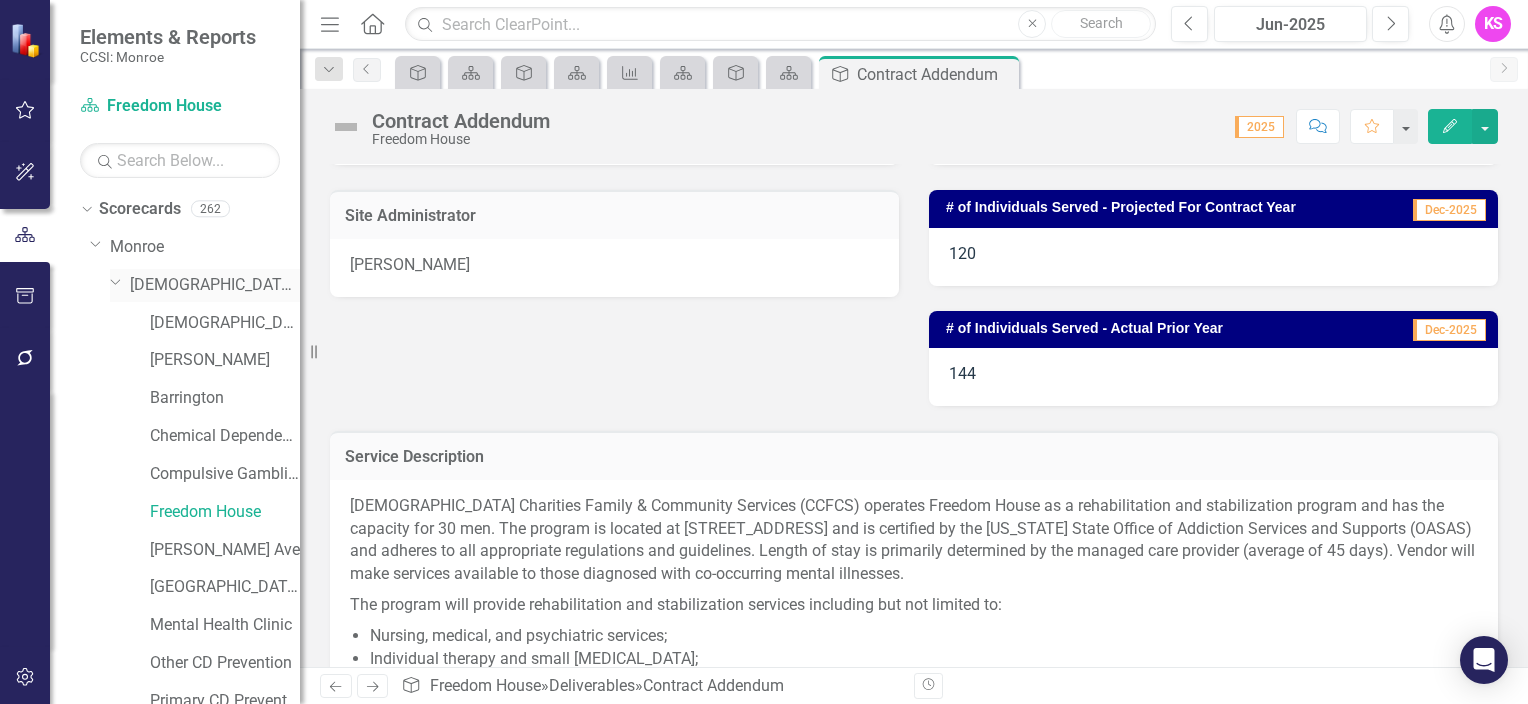 click on "[DEMOGRAPHIC_DATA] Charities Family & Community Services" at bounding box center (215, 285) 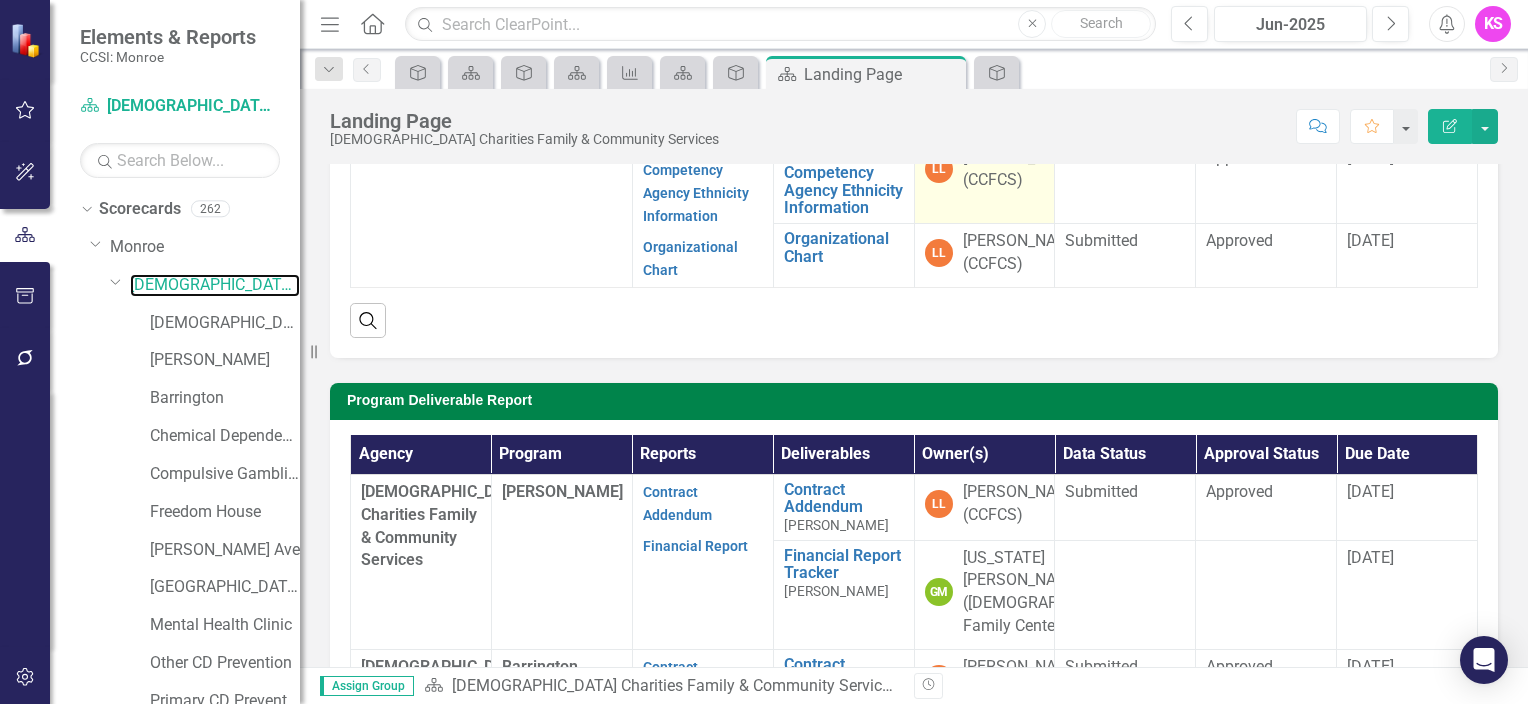 scroll, scrollTop: 600, scrollLeft: 0, axis: vertical 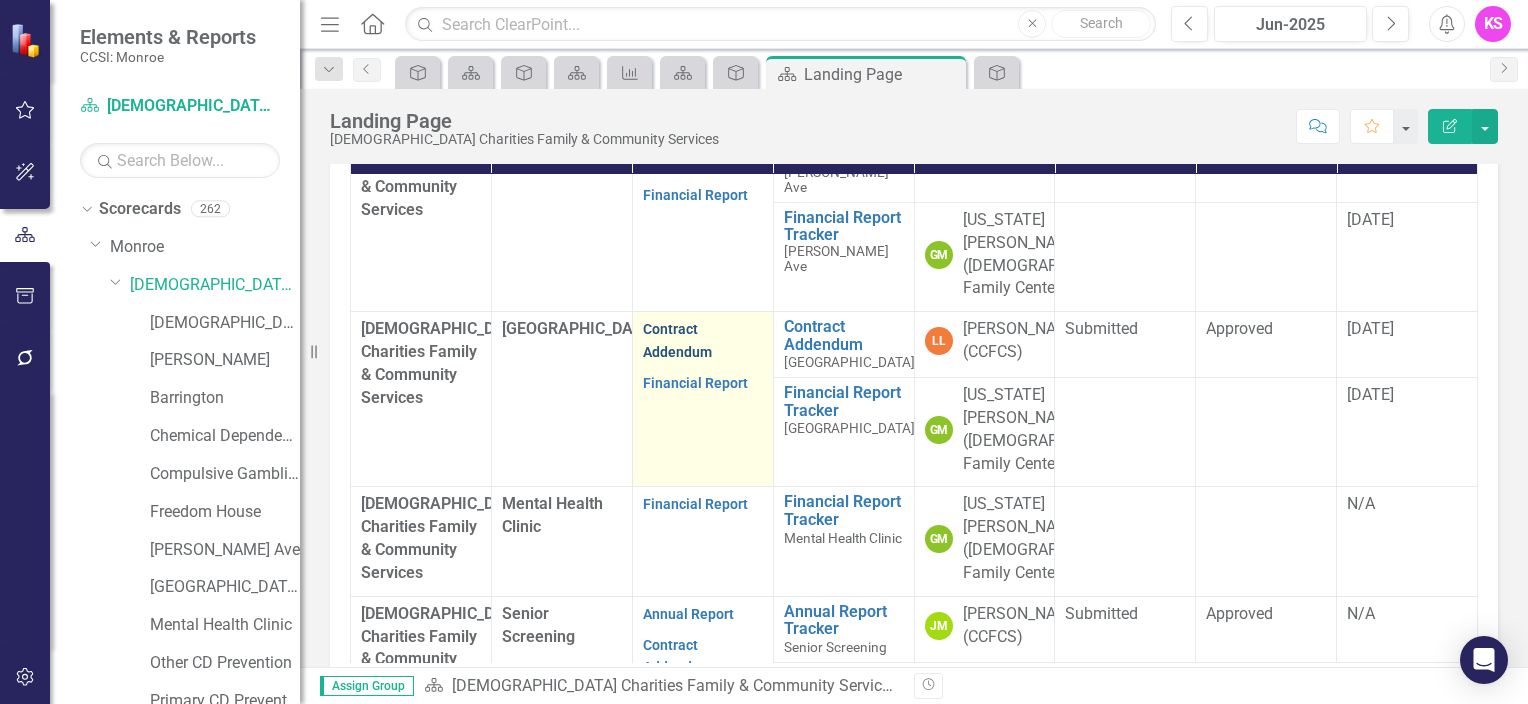 click on "Contract Addendum" at bounding box center [677, 340] 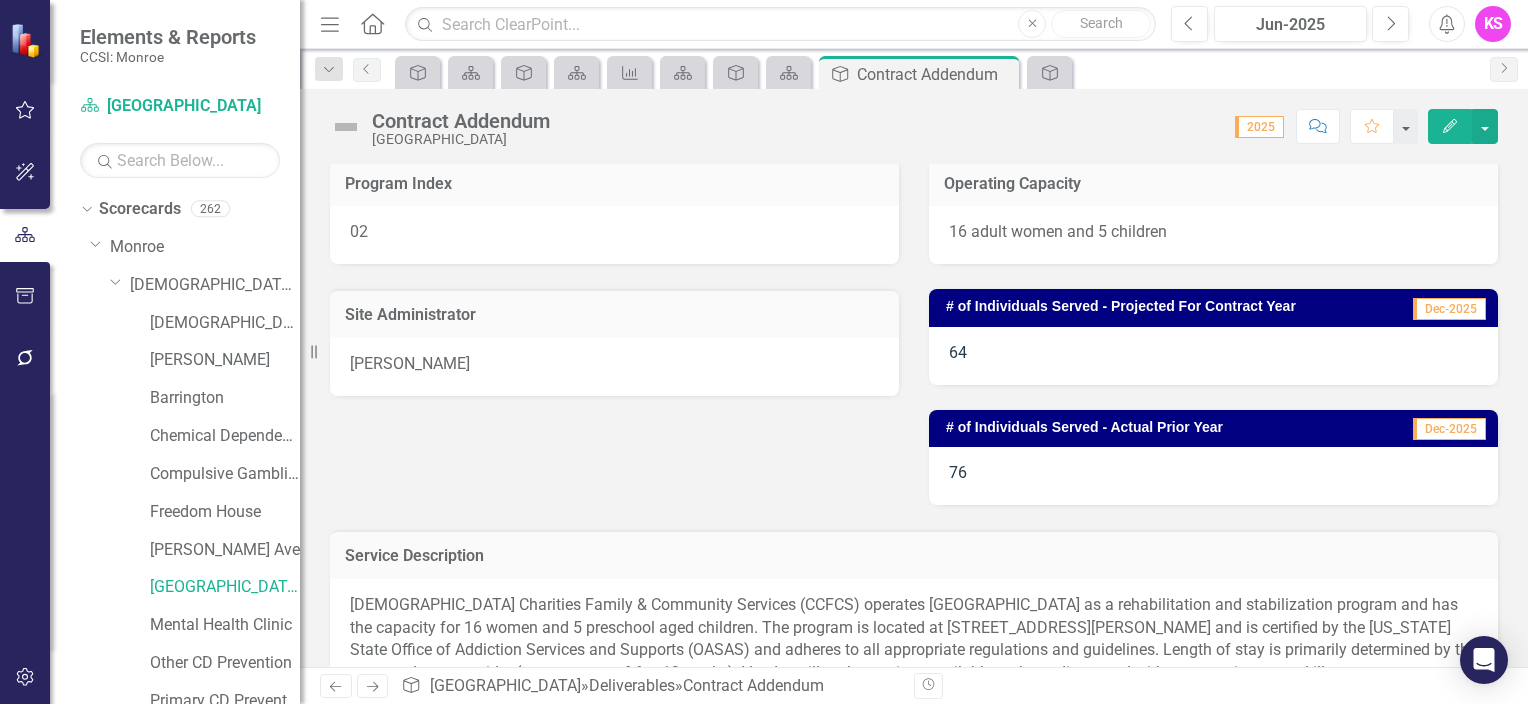 scroll, scrollTop: 600, scrollLeft: 0, axis: vertical 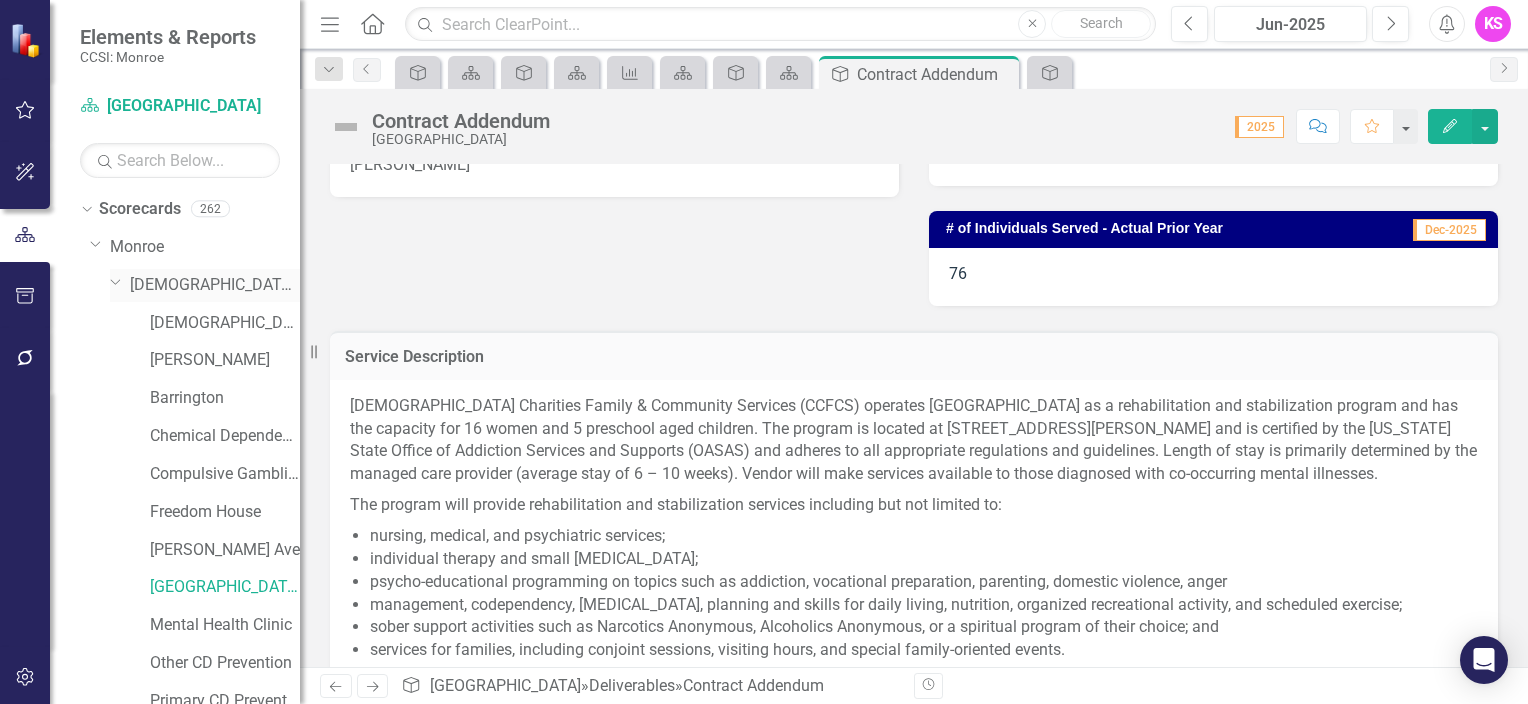 click on "[DEMOGRAPHIC_DATA] Charities Family & Community Services" at bounding box center (215, 285) 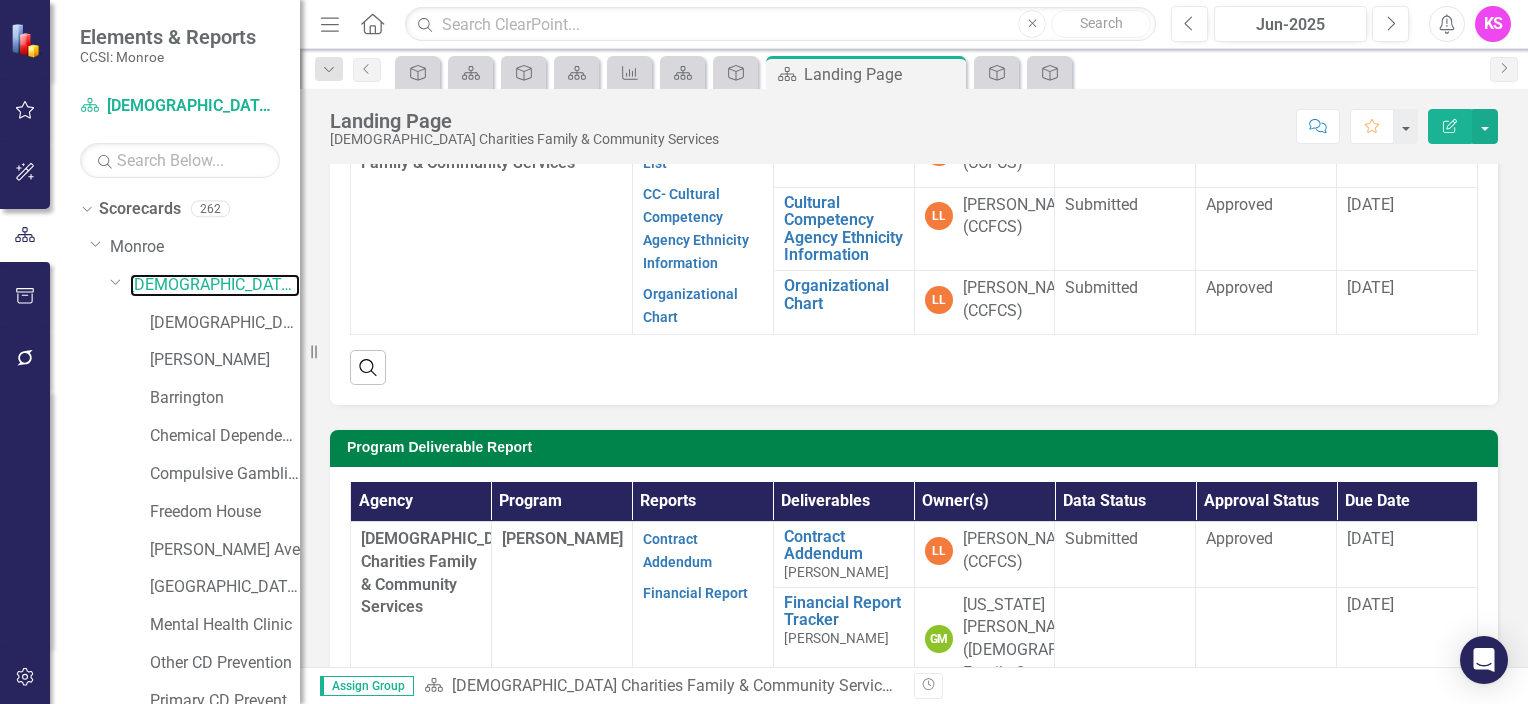 scroll, scrollTop: 600, scrollLeft: 0, axis: vertical 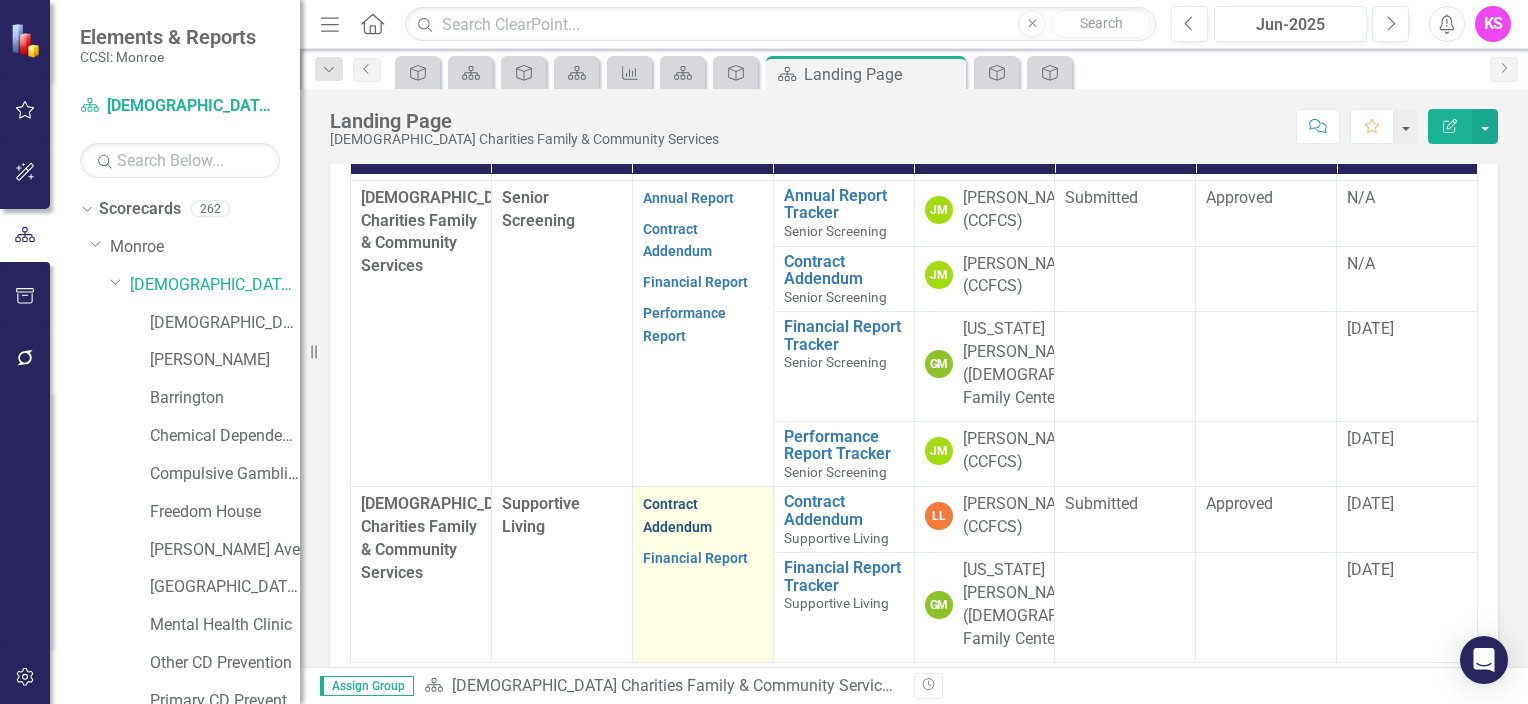 click on "Contract Addendum" at bounding box center (677, 515) 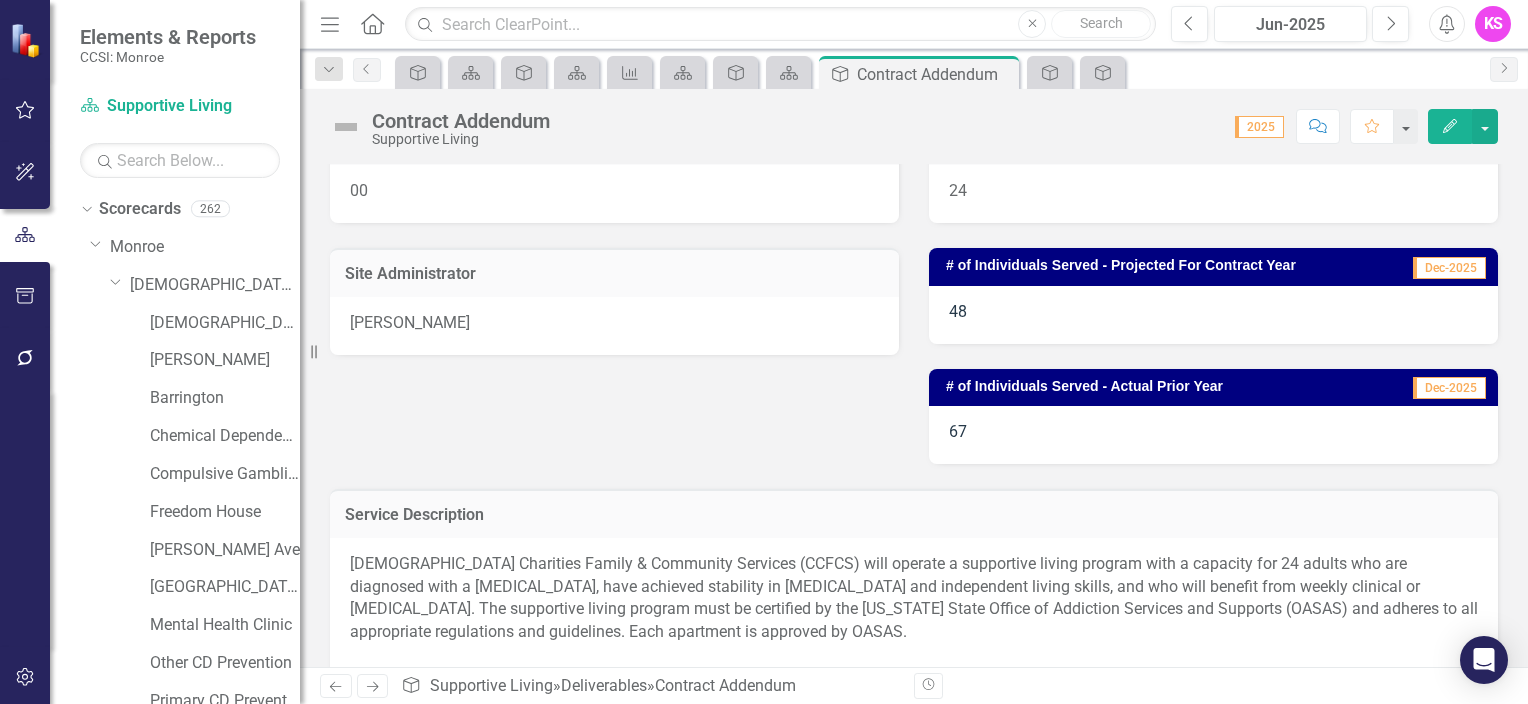 scroll, scrollTop: 434, scrollLeft: 0, axis: vertical 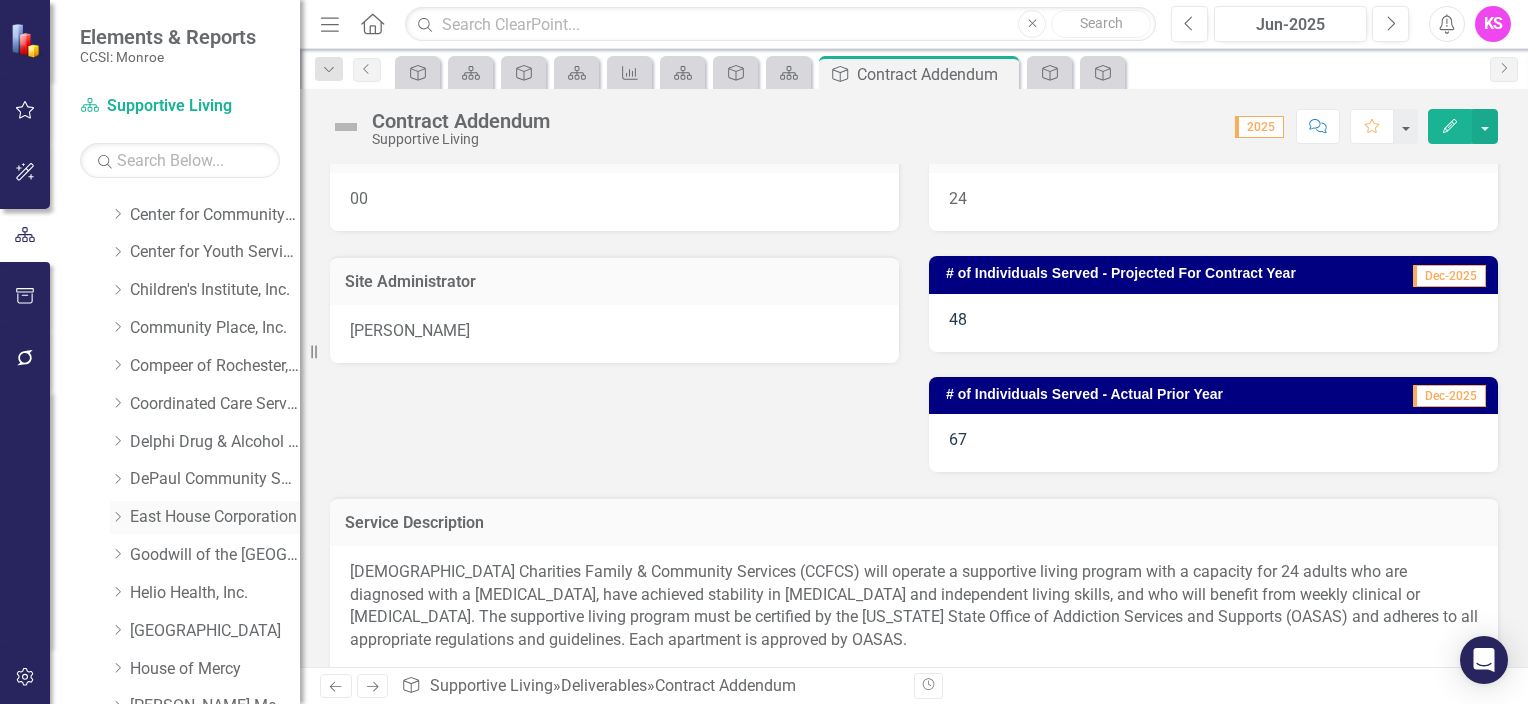 click on "Dropdown" 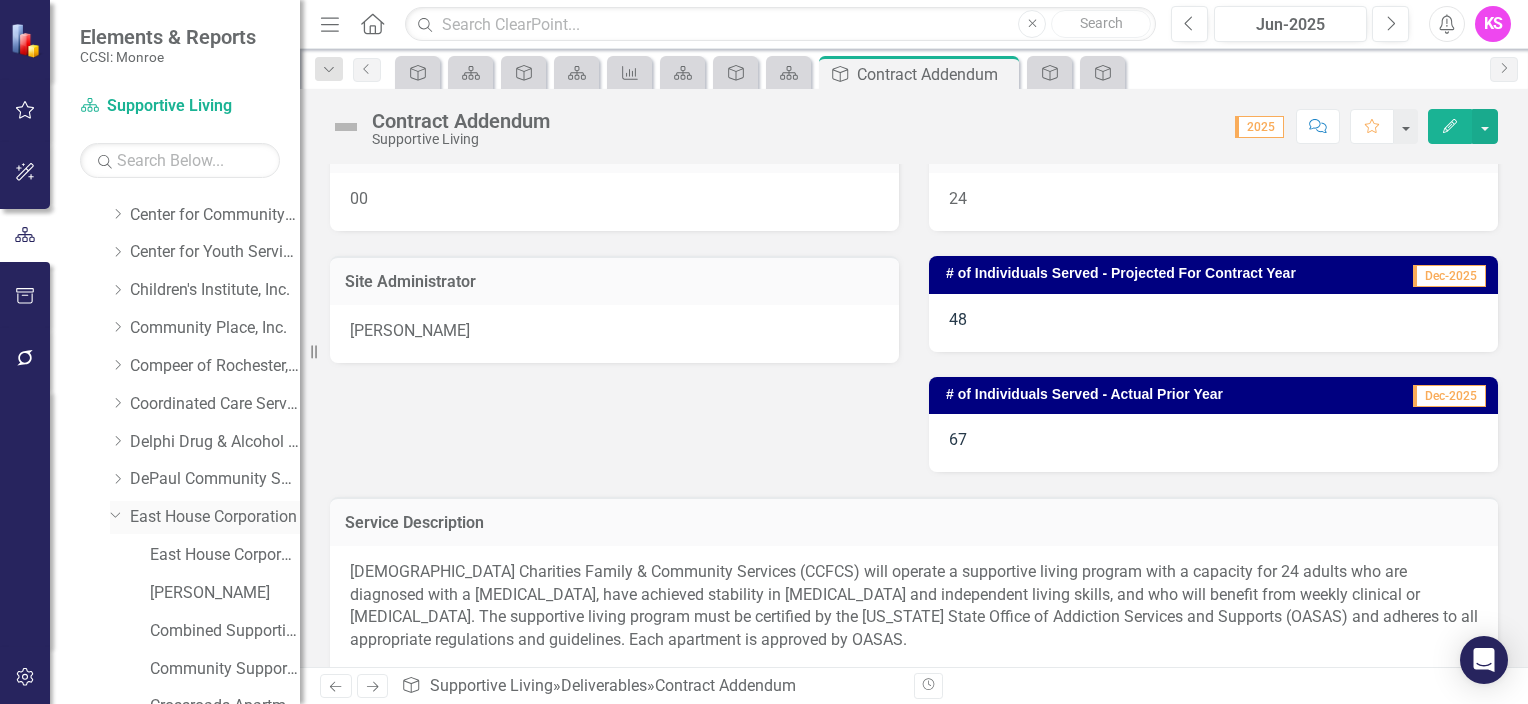 click on "East House Corporation" at bounding box center (215, 517) 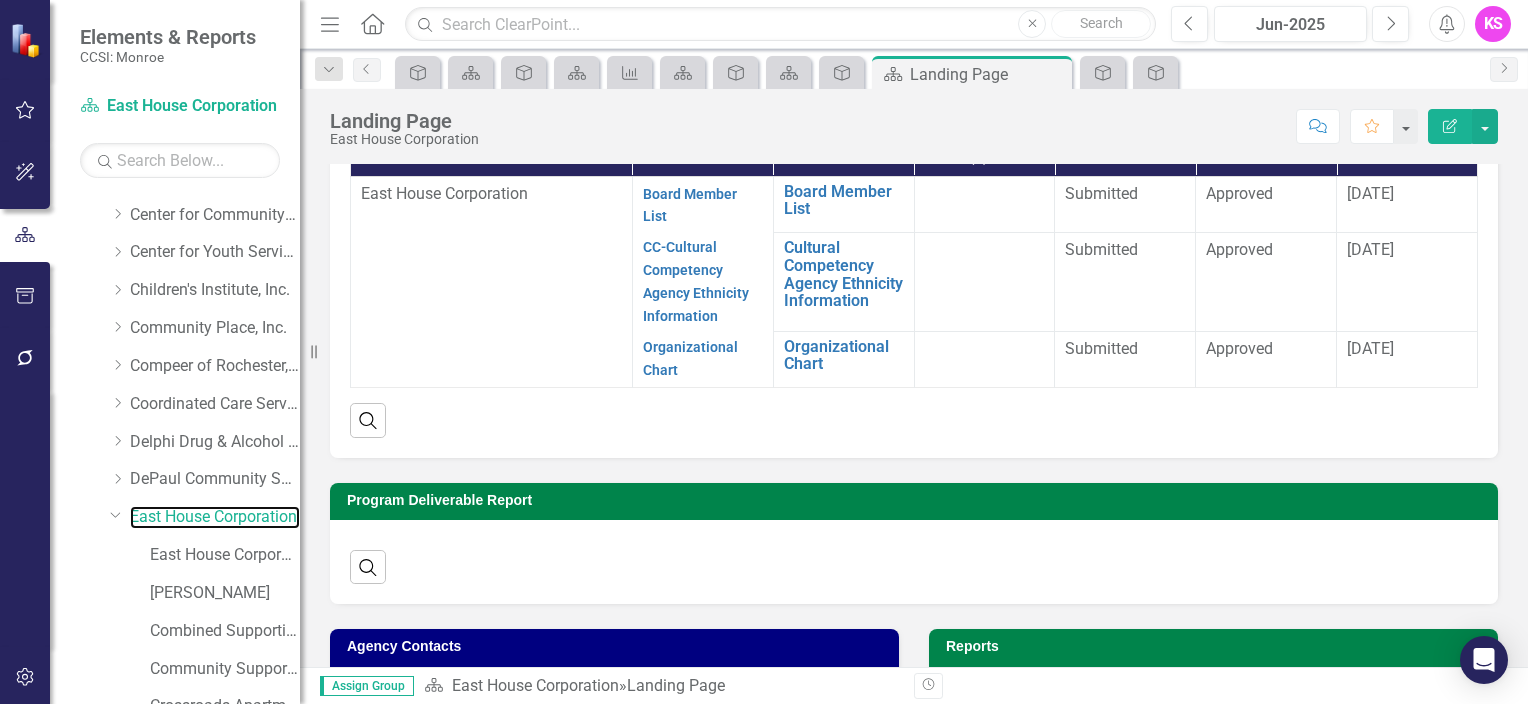 scroll, scrollTop: 549, scrollLeft: 0, axis: vertical 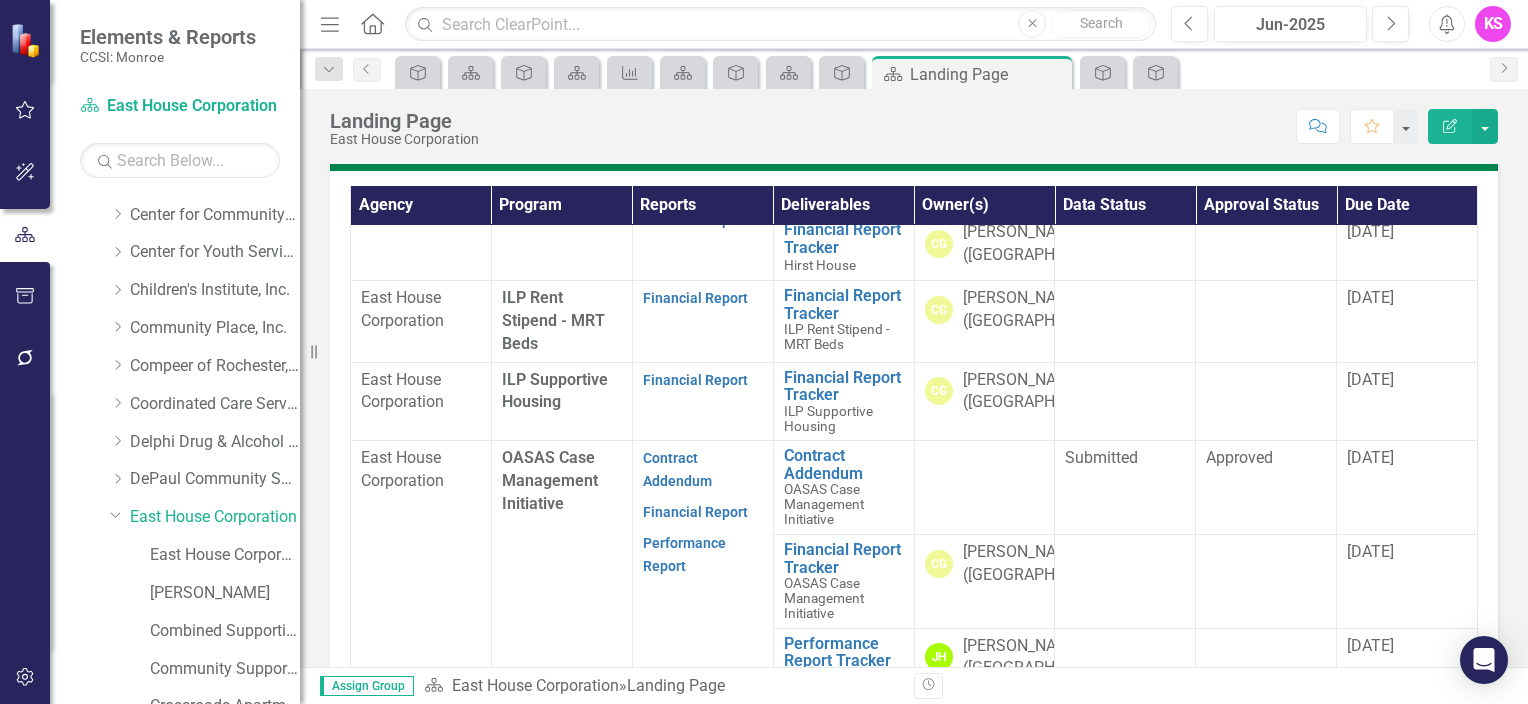 click on "Contract Addendum" at bounding box center [677, 20] 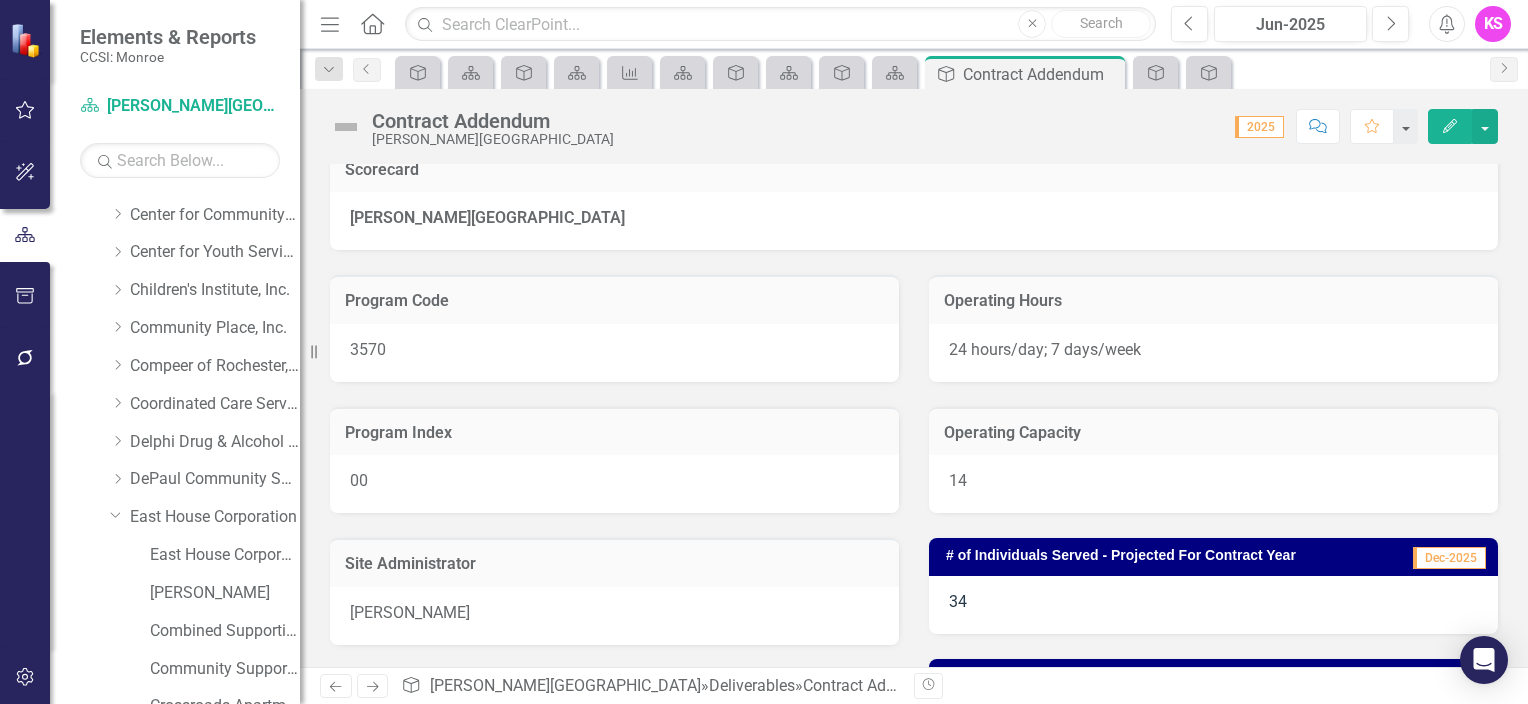 scroll, scrollTop: 300, scrollLeft: 0, axis: vertical 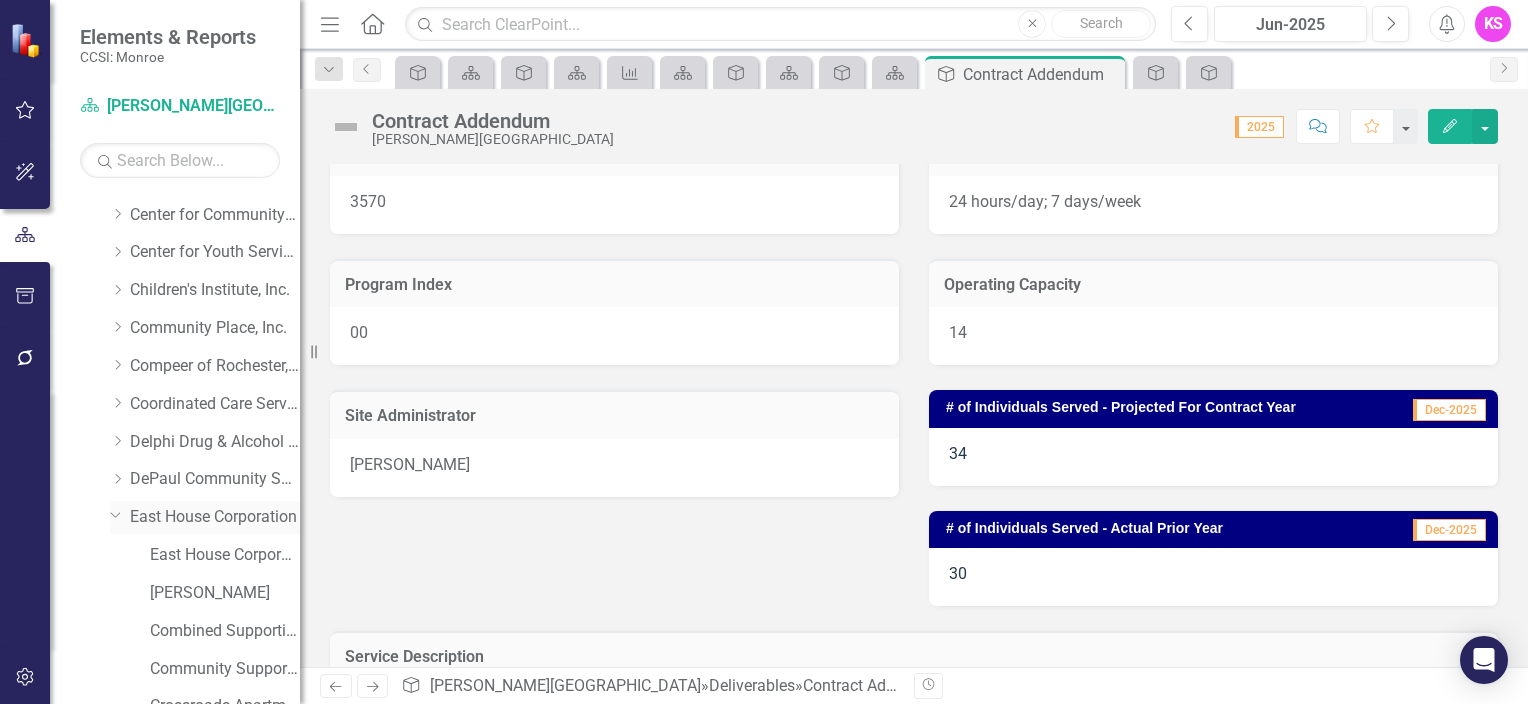 click on "East House Corporation" at bounding box center (215, 517) 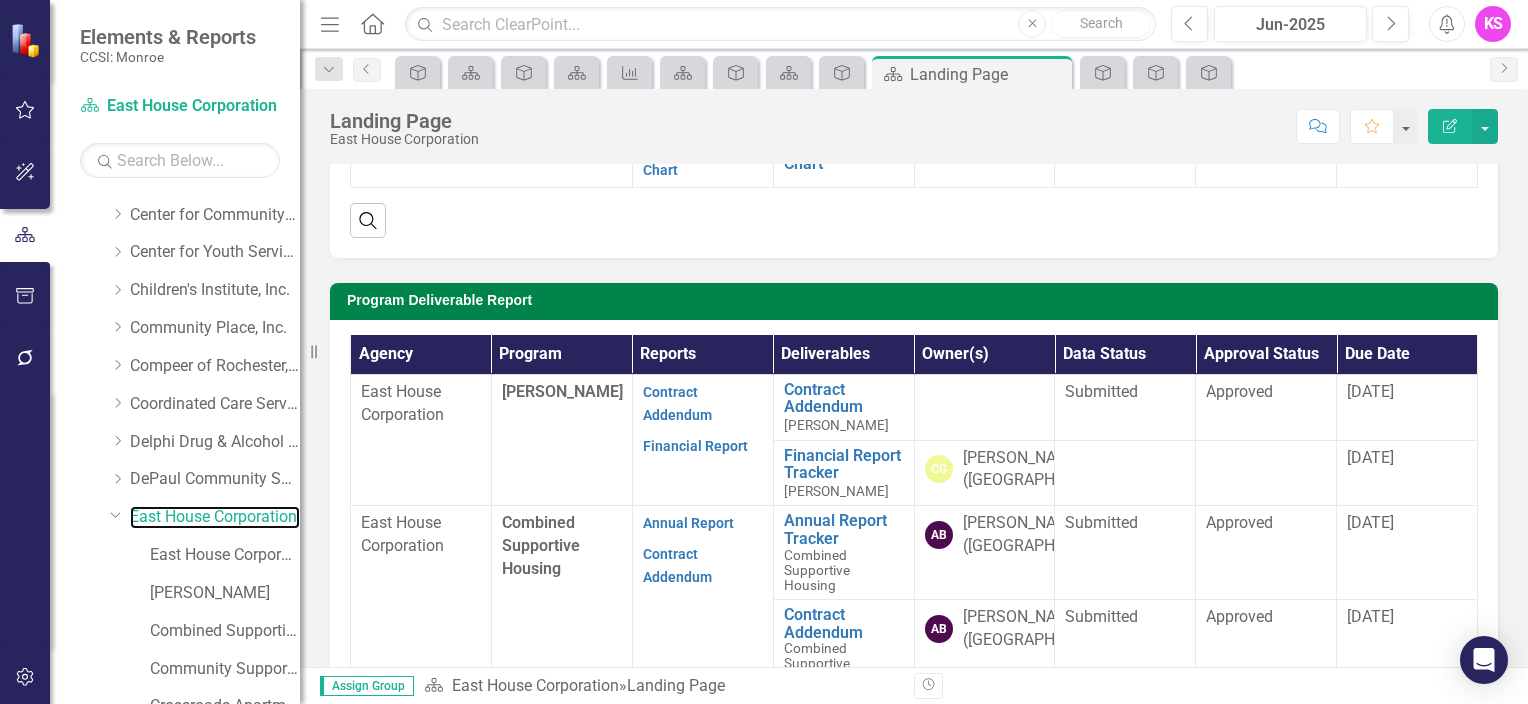 scroll, scrollTop: 500, scrollLeft: 0, axis: vertical 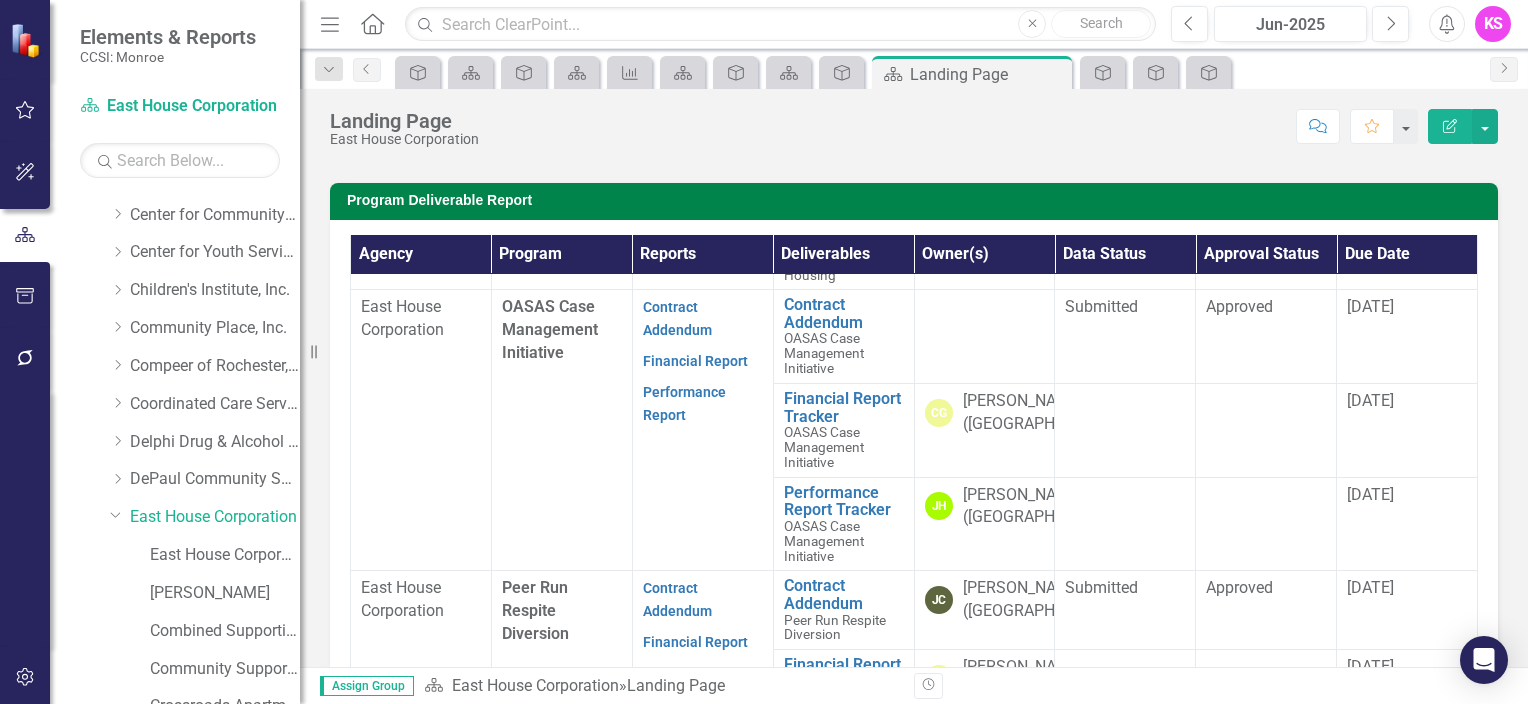 click on "Contract Addendum" at bounding box center (677, 26) 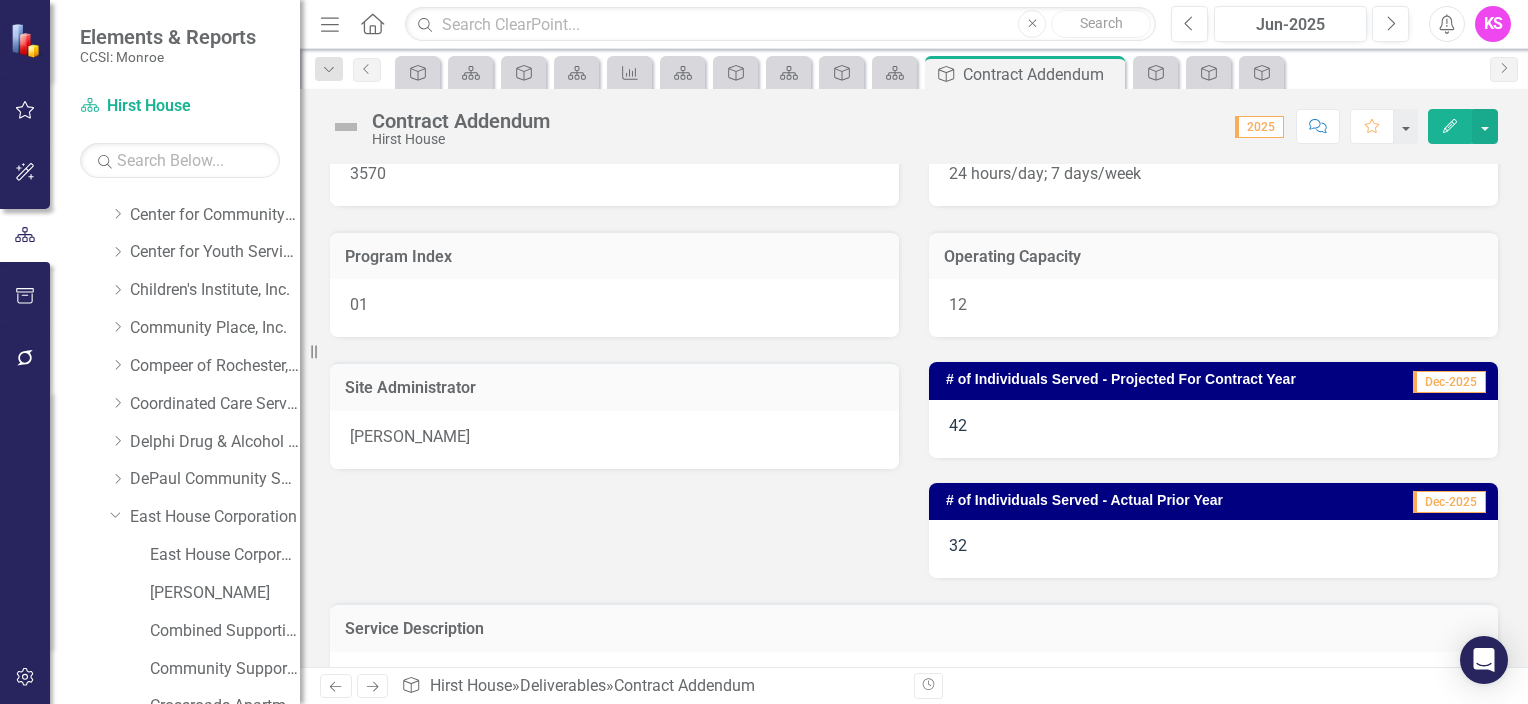scroll, scrollTop: 400, scrollLeft: 0, axis: vertical 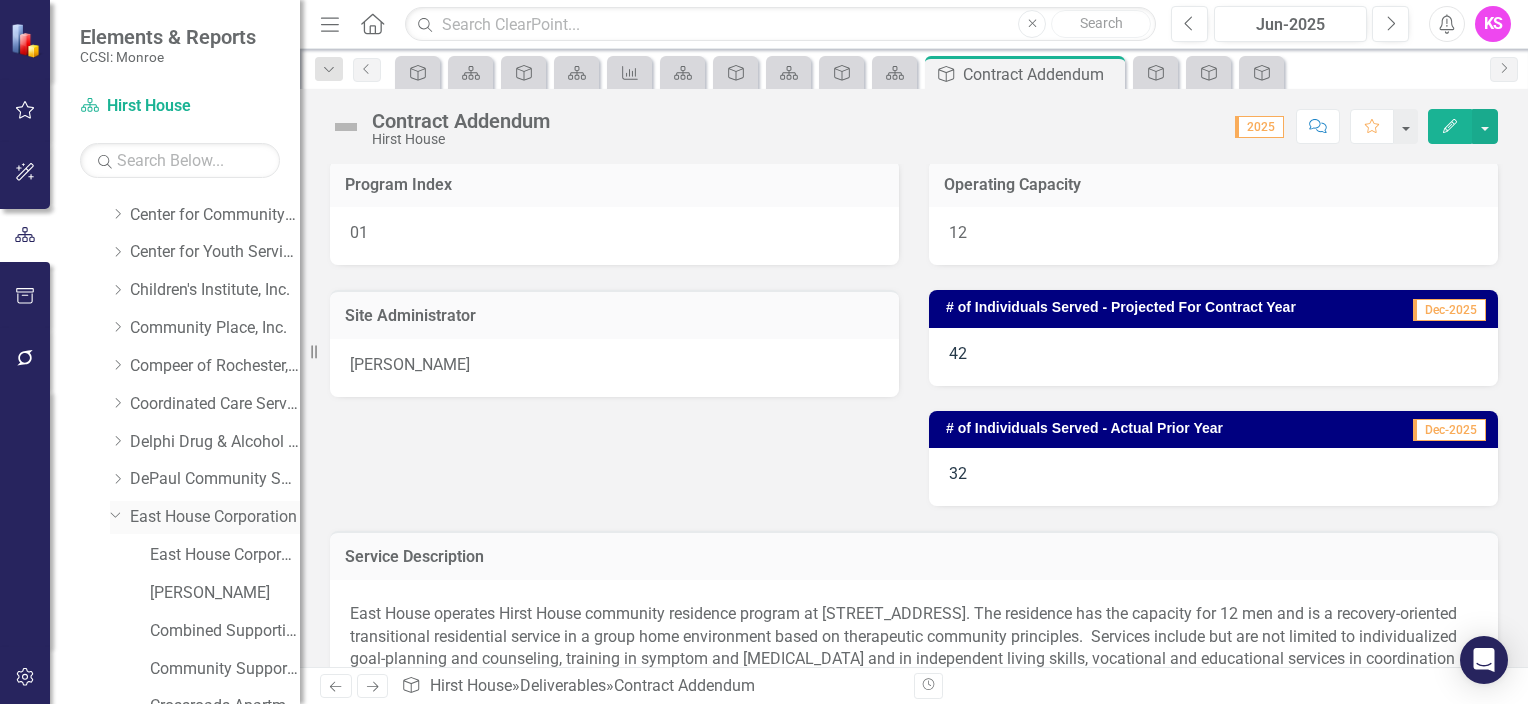 click on "East House Corporation" at bounding box center [215, 517] 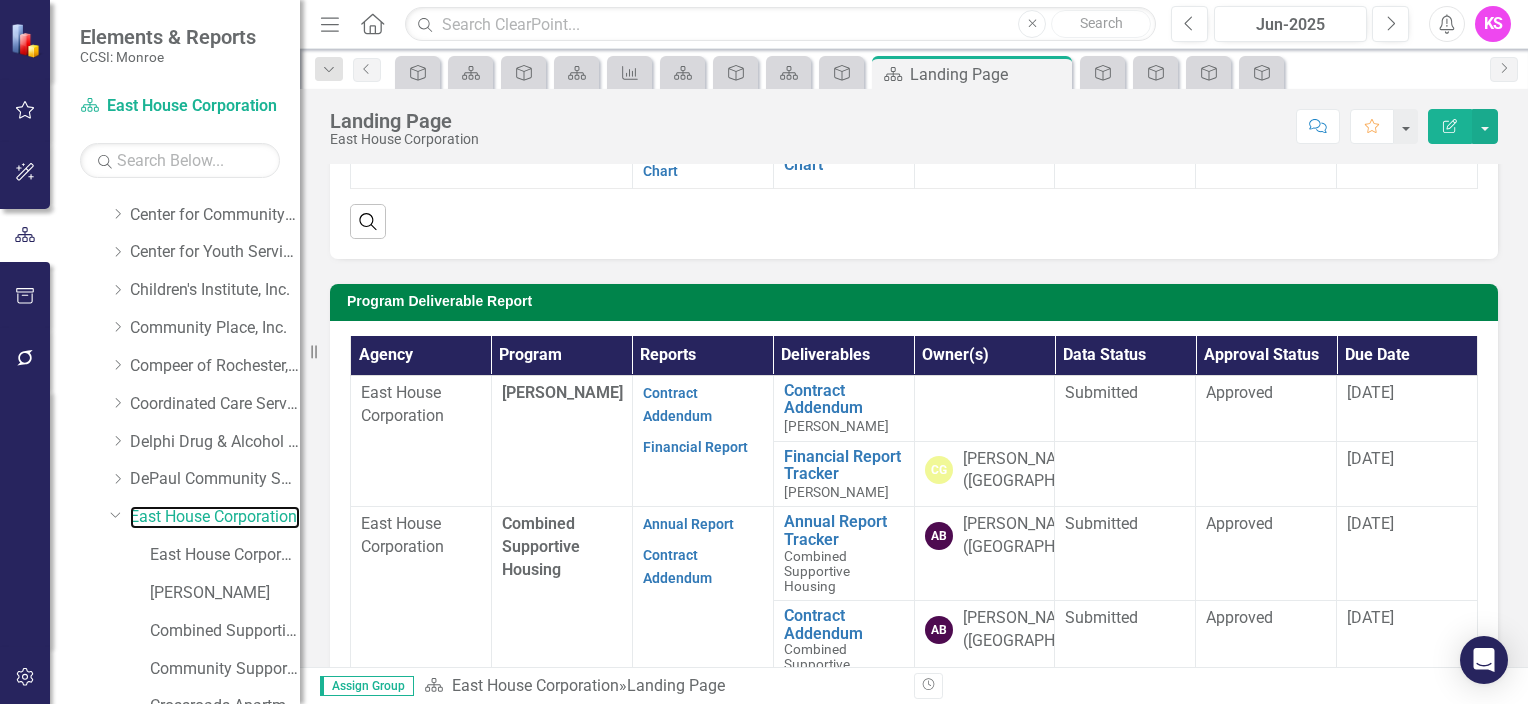 scroll, scrollTop: 400, scrollLeft: 0, axis: vertical 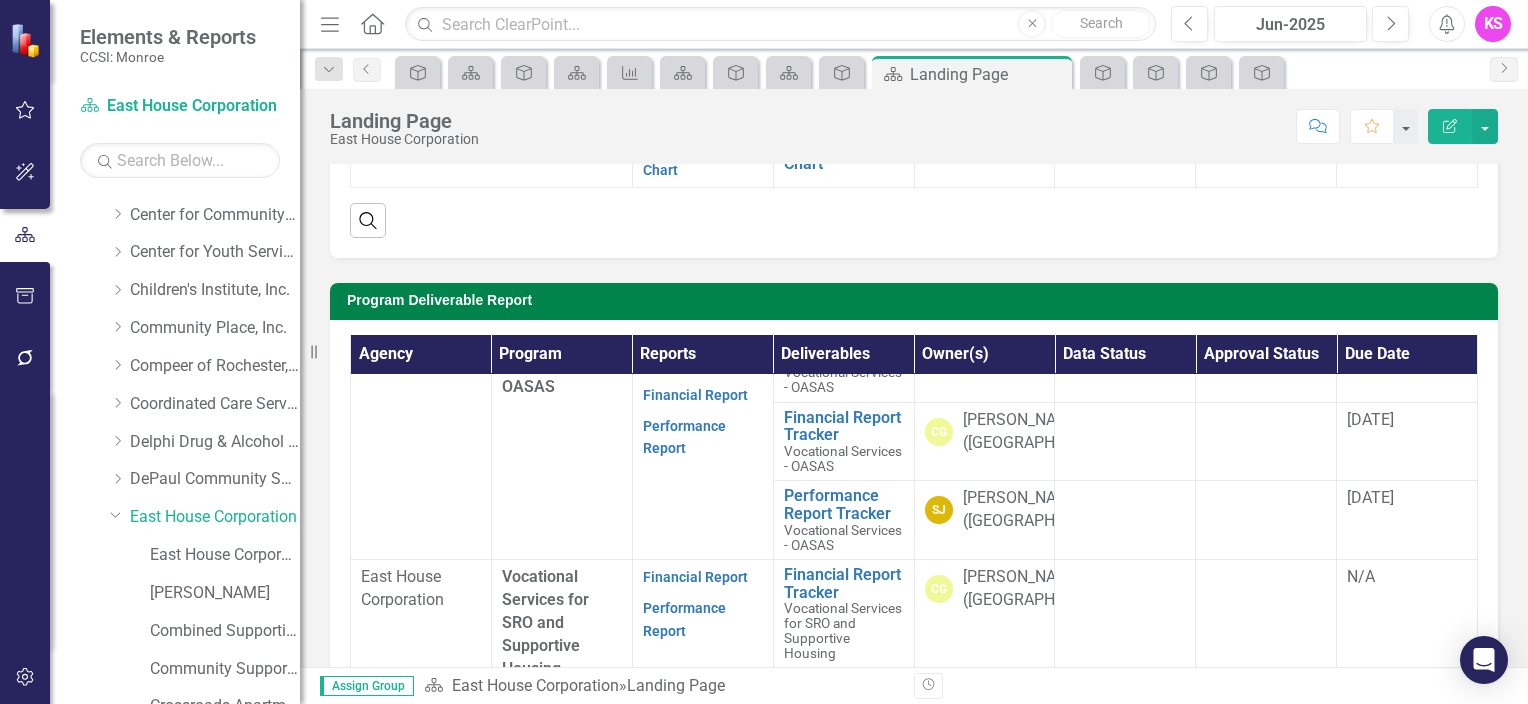 click on "Contract Addendum" at bounding box center (677, -329) 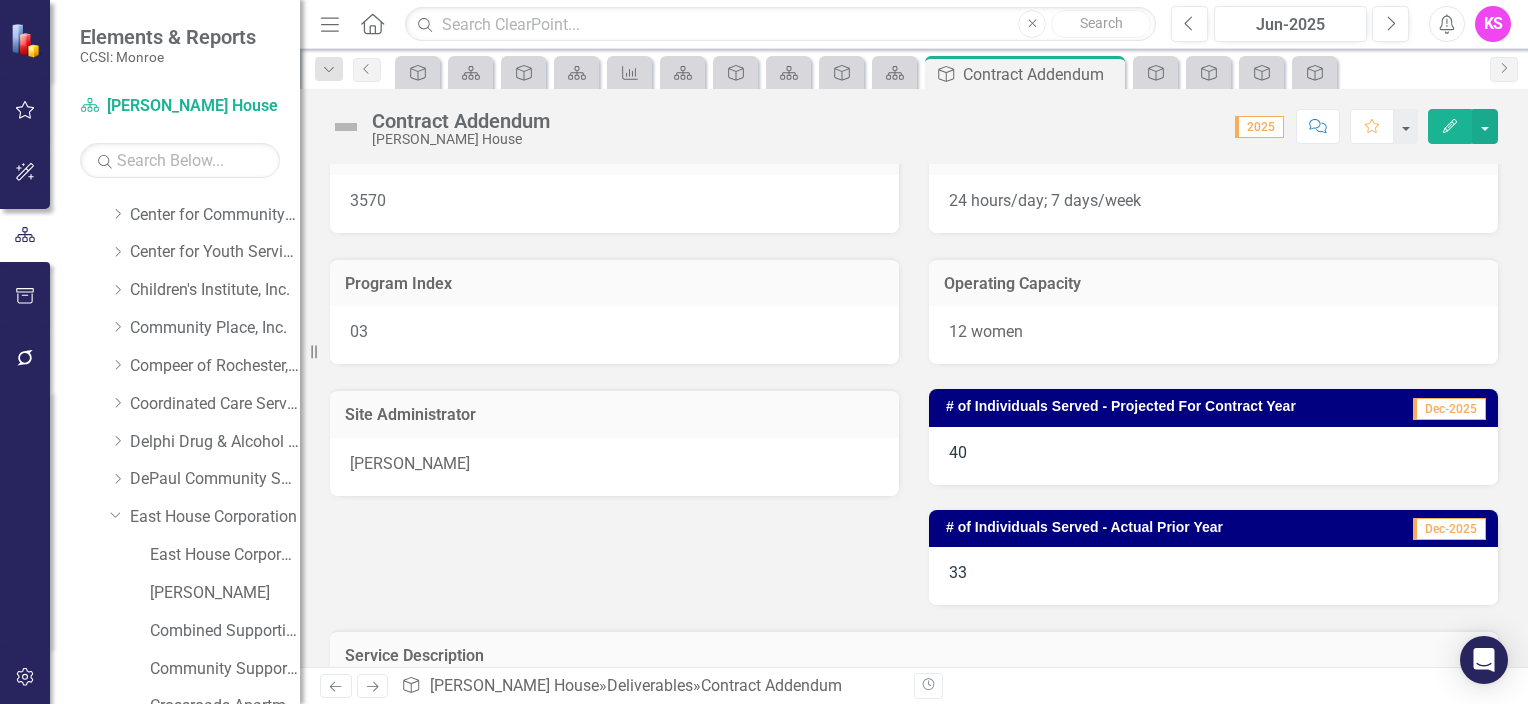 scroll, scrollTop: 400, scrollLeft: 0, axis: vertical 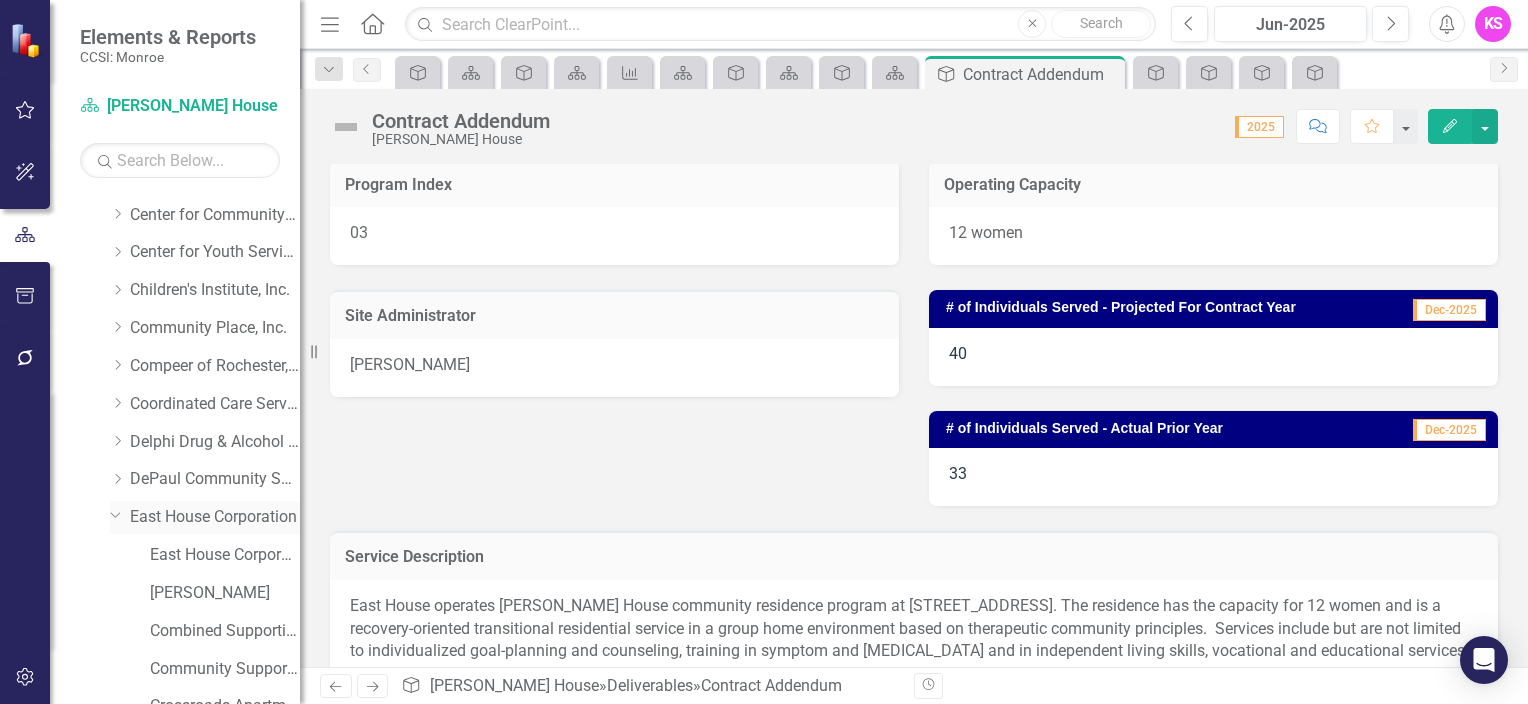 click on "East House Corporation" at bounding box center [215, 517] 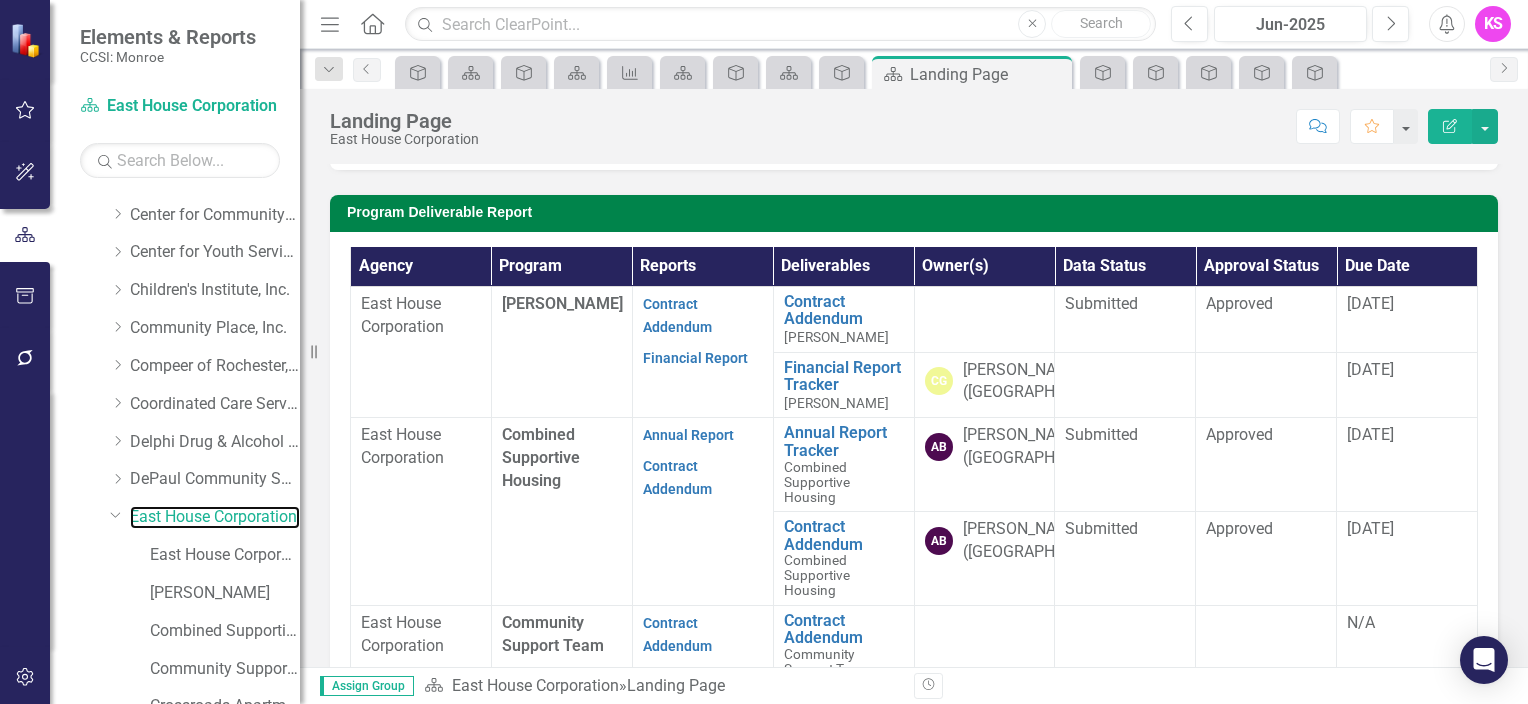 scroll, scrollTop: 500, scrollLeft: 0, axis: vertical 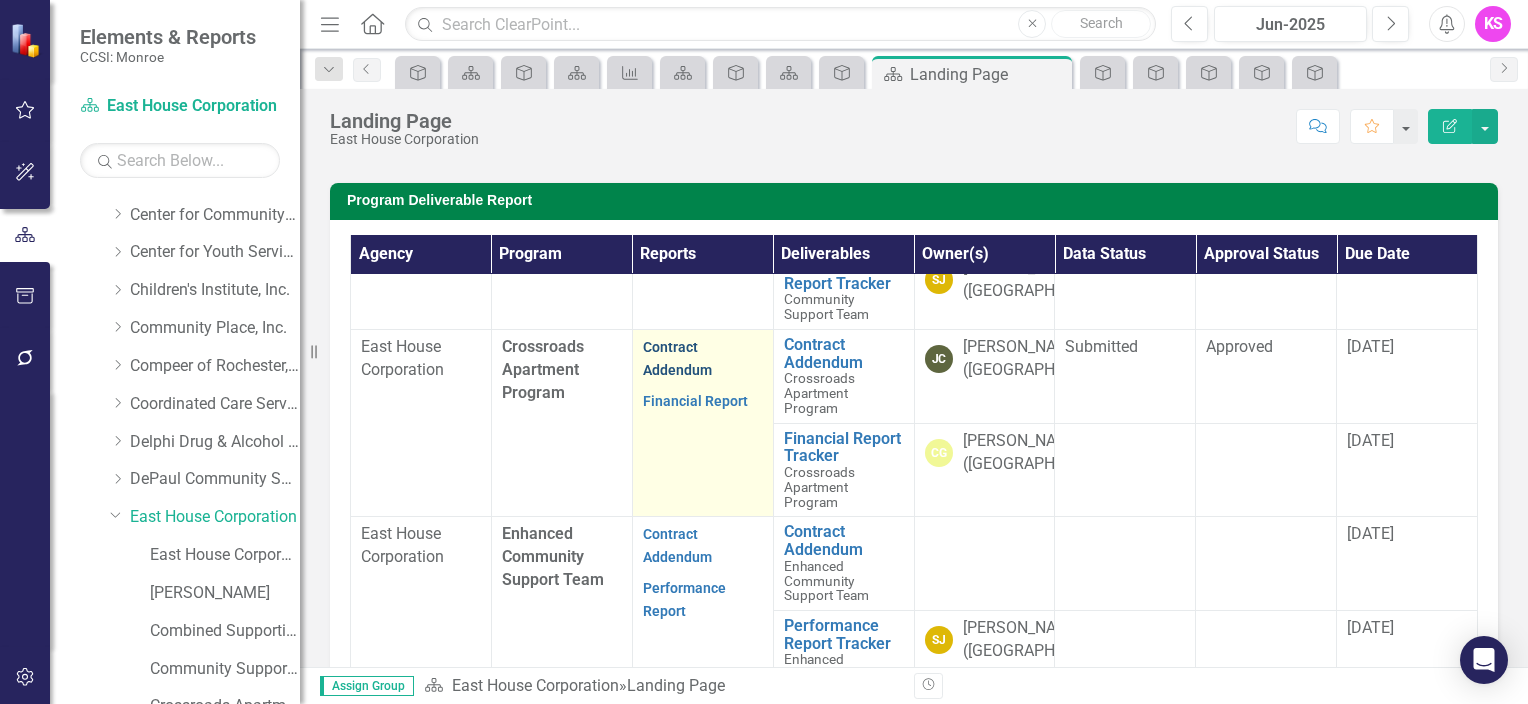 click on "Contract Addendum" at bounding box center [677, 358] 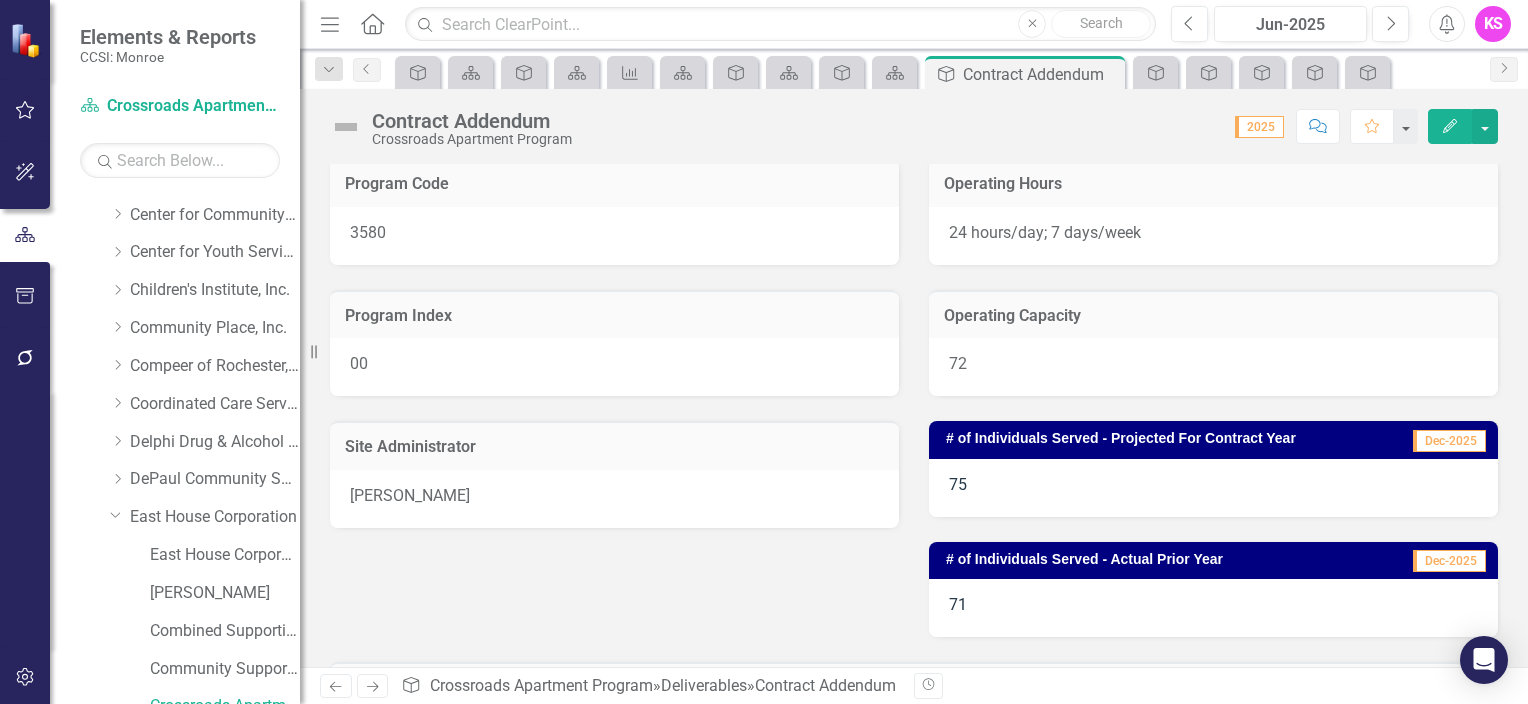 scroll, scrollTop: 300, scrollLeft: 0, axis: vertical 